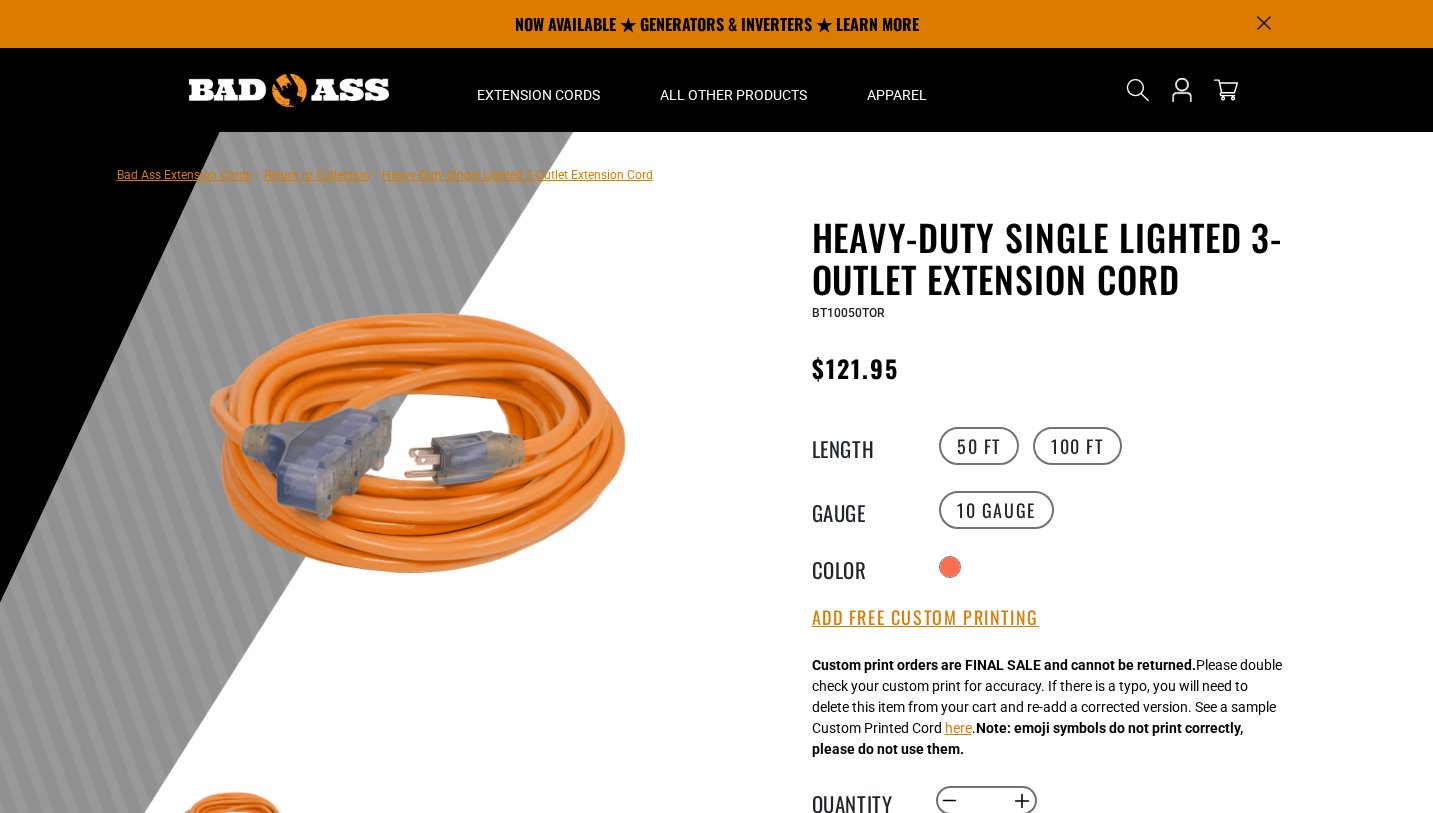 scroll, scrollTop: 0, scrollLeft: 0, axis: both 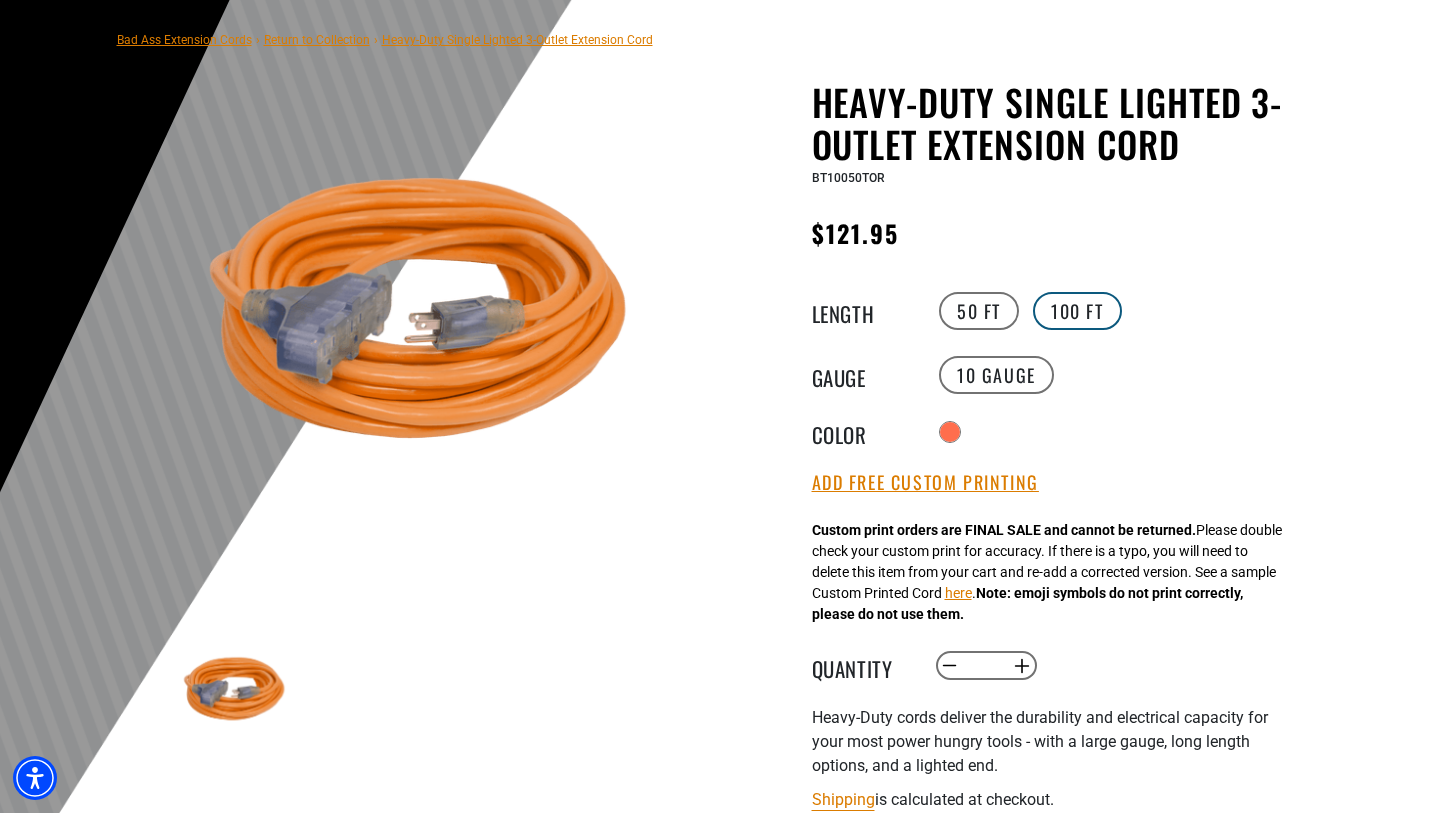 click on "100 FT" at bounding box center [1077, 311] 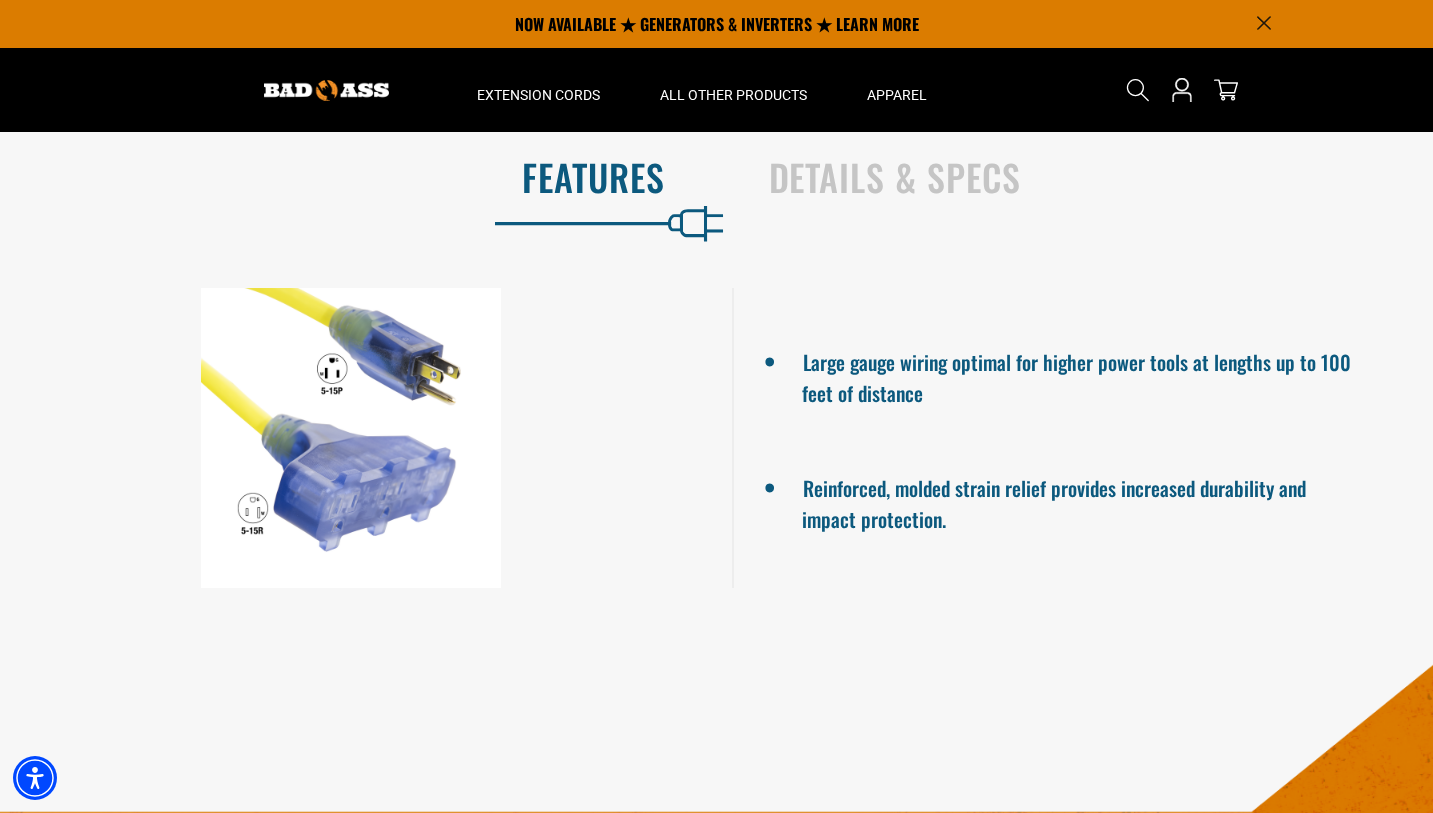 scroll, scrollTop: 1184, scrollLeft: 0, axis: vertical 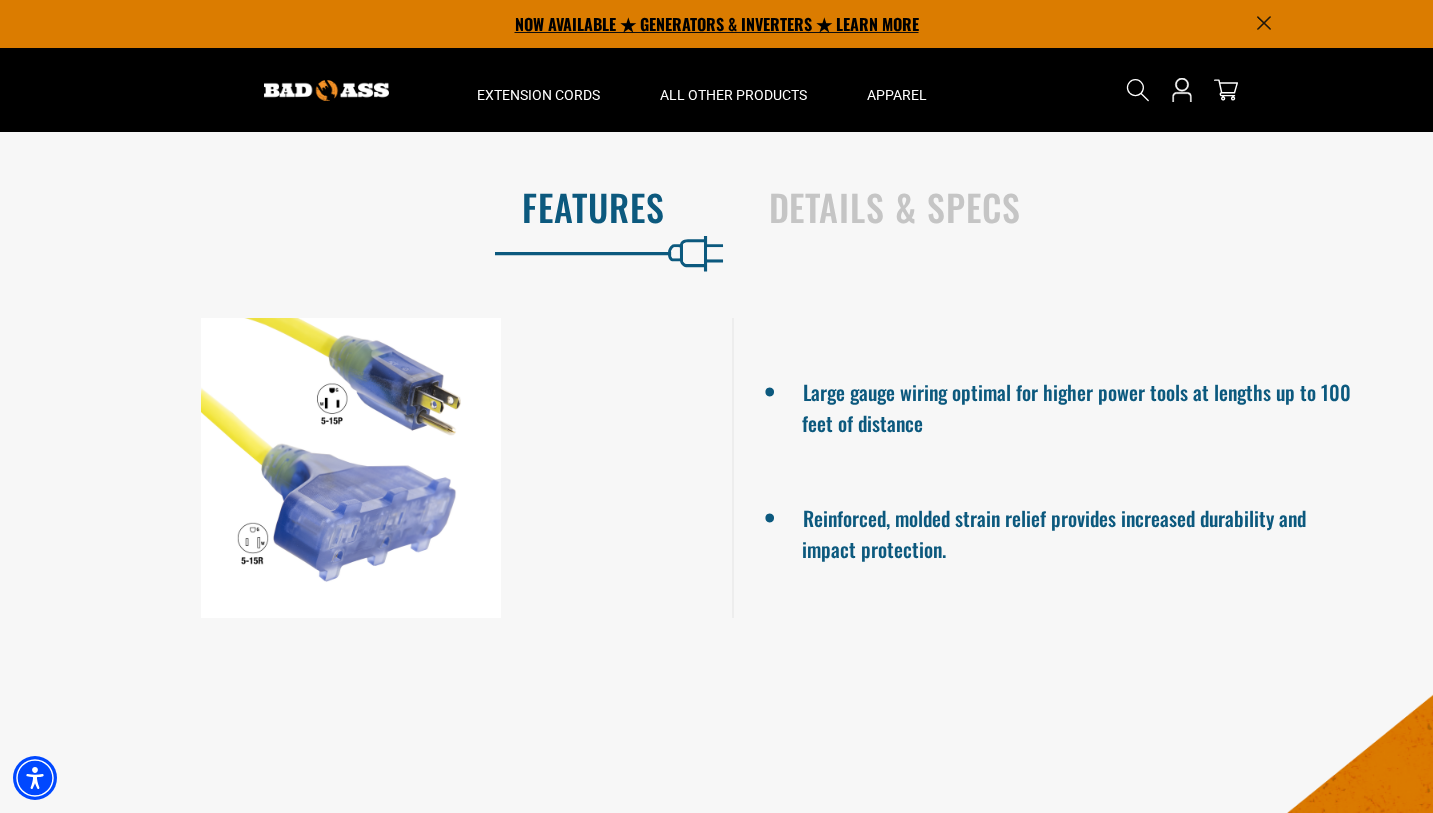 click on "NOW AVAILABLE ★ GENERATORS & INVERTERS ★ LEARN MORE" at bounding box center [717, 24] 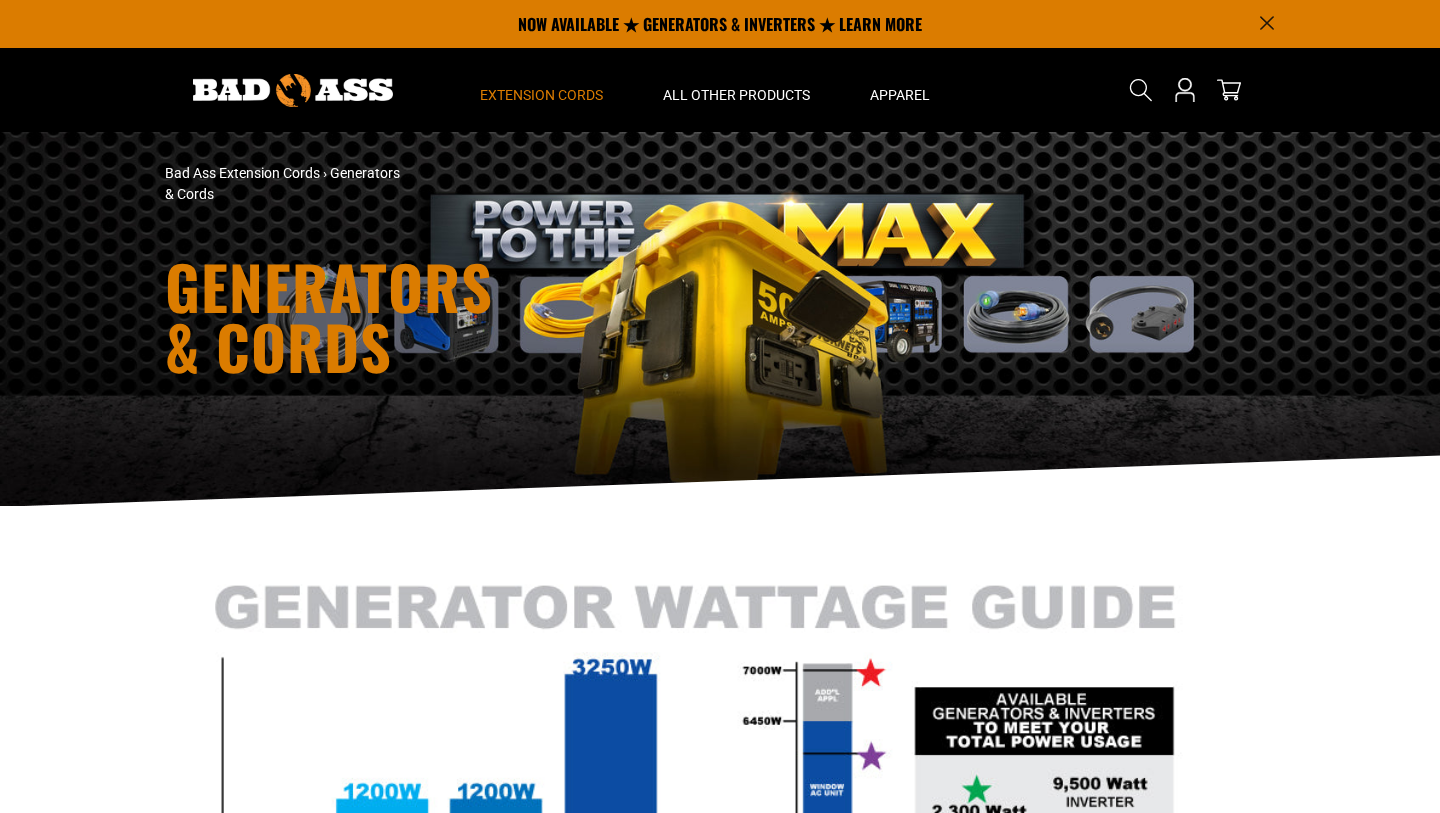 scroll, scrollTop: 0, scrollLeft: 0, axis: both 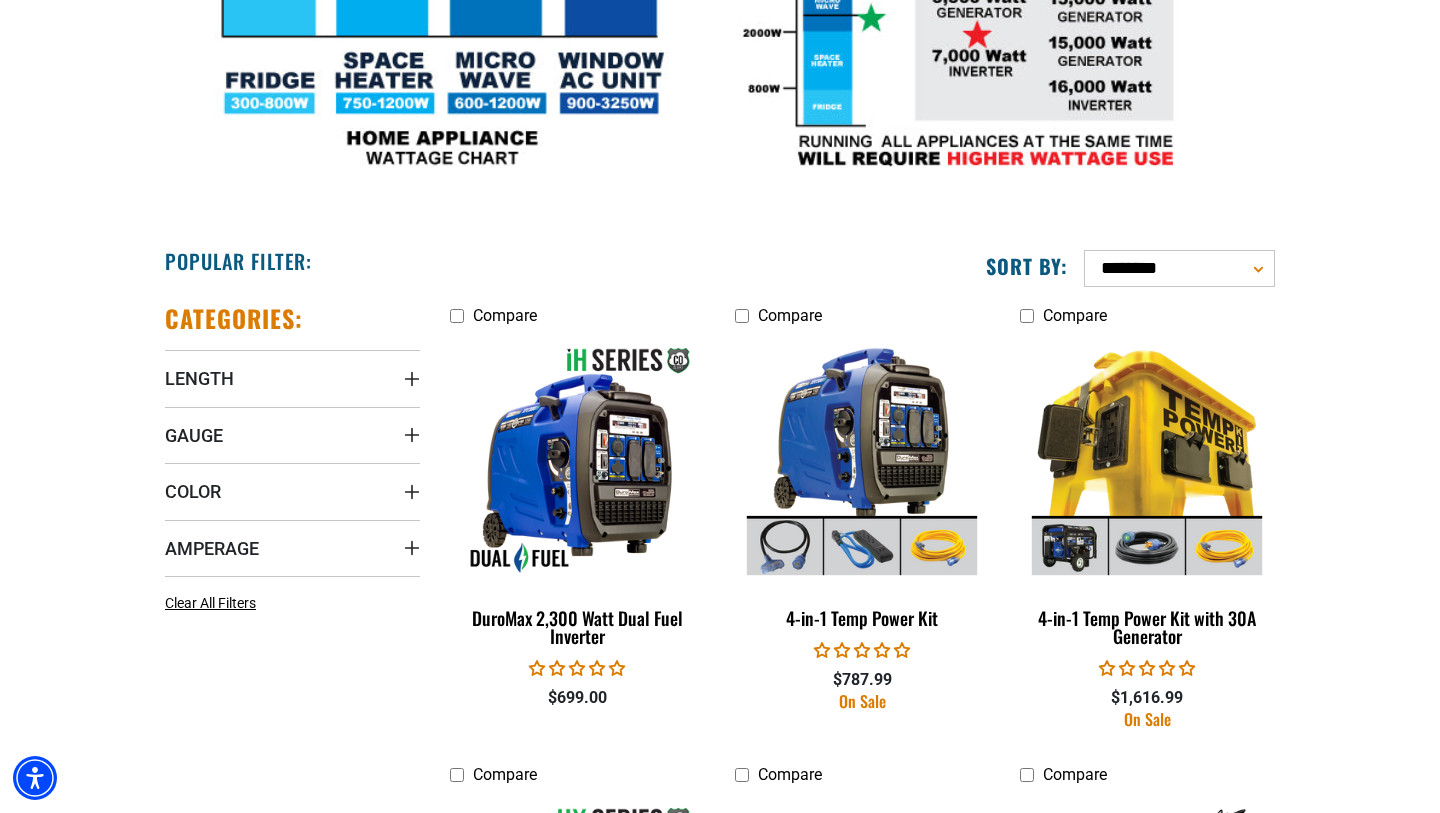 click at bounding box center (720, -66) 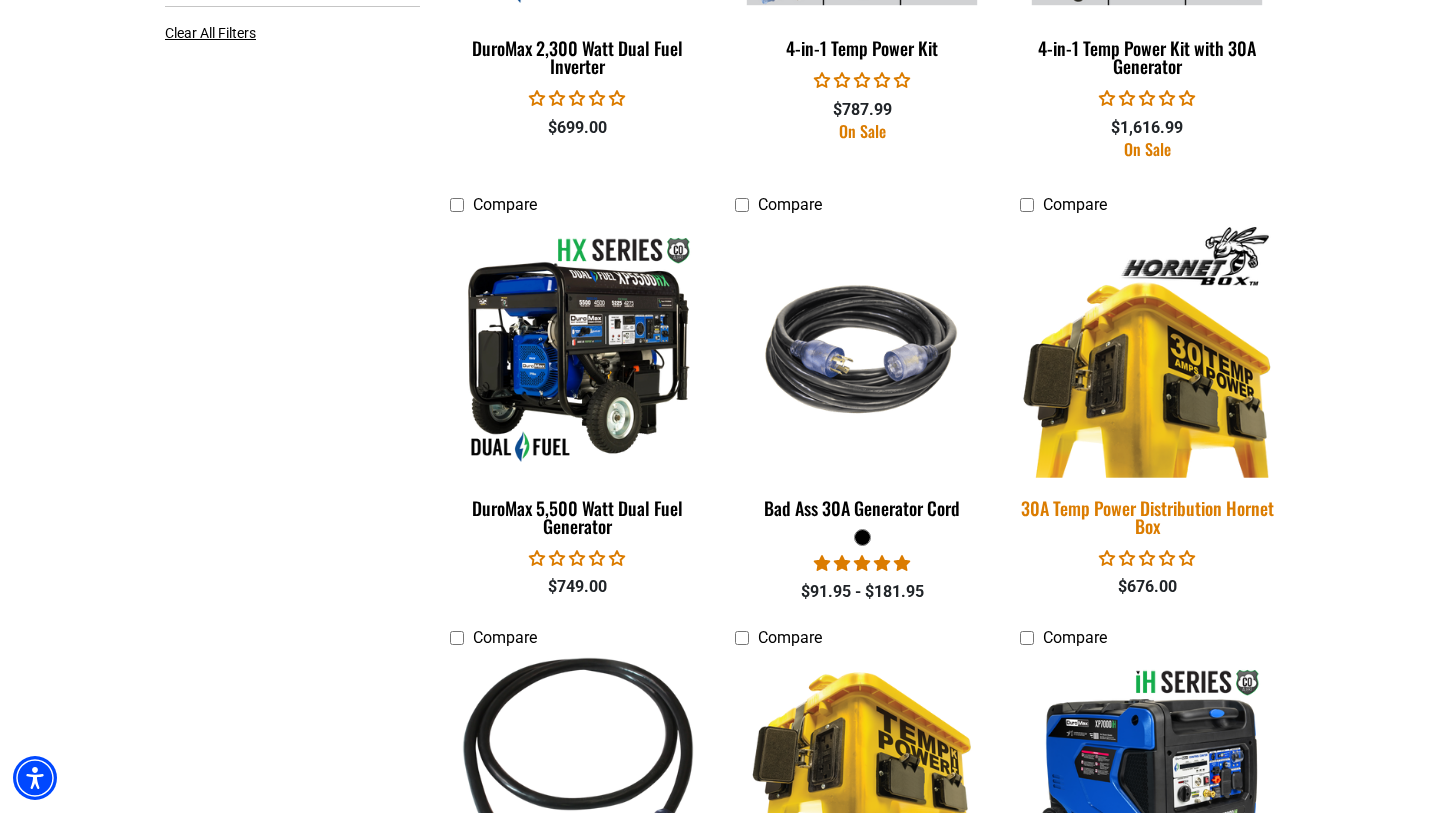 scroll, scrollTop: 1448, scrollLeft: 0, axis: vertical 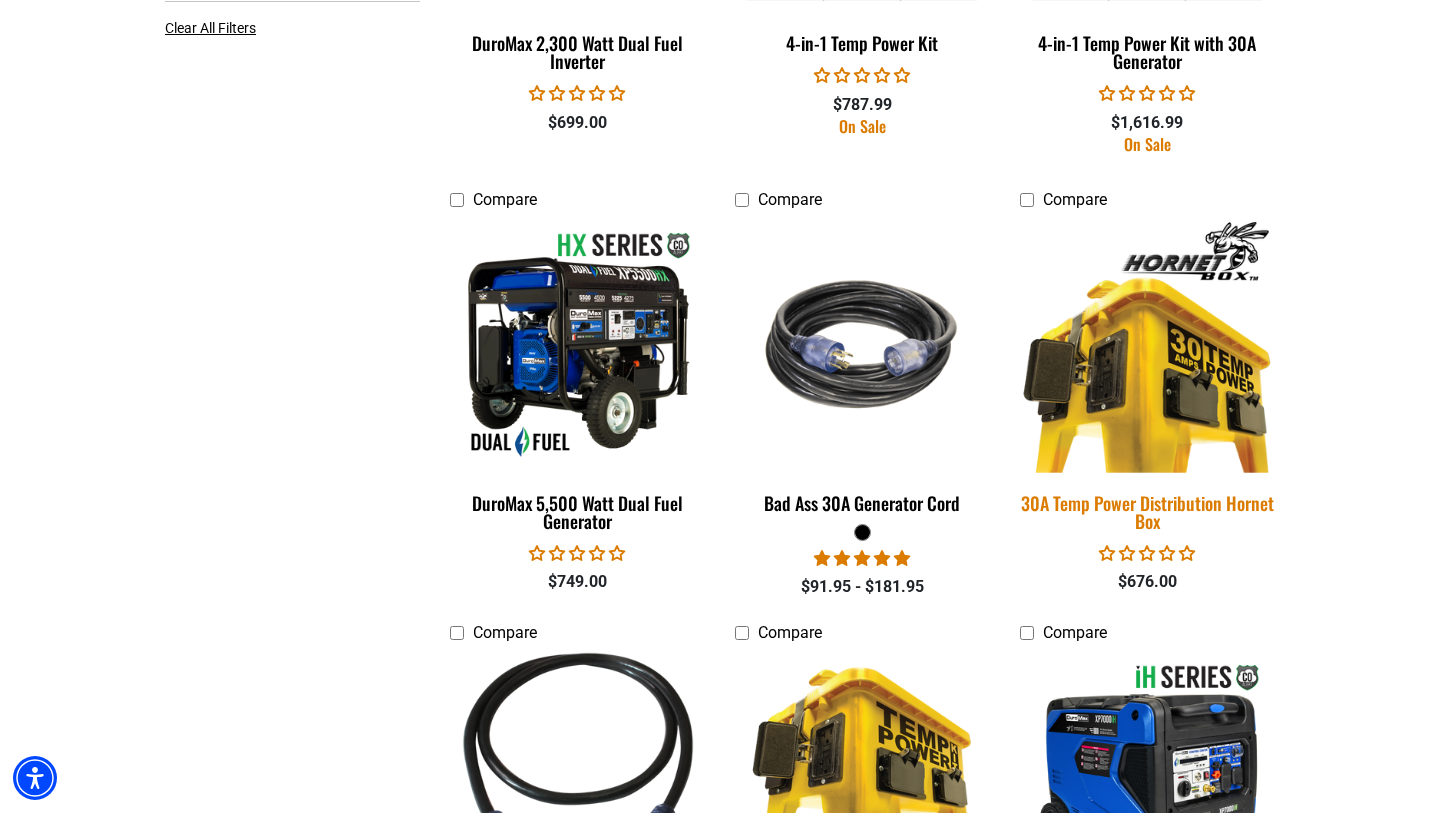 click at bounding box center (1147, 345) 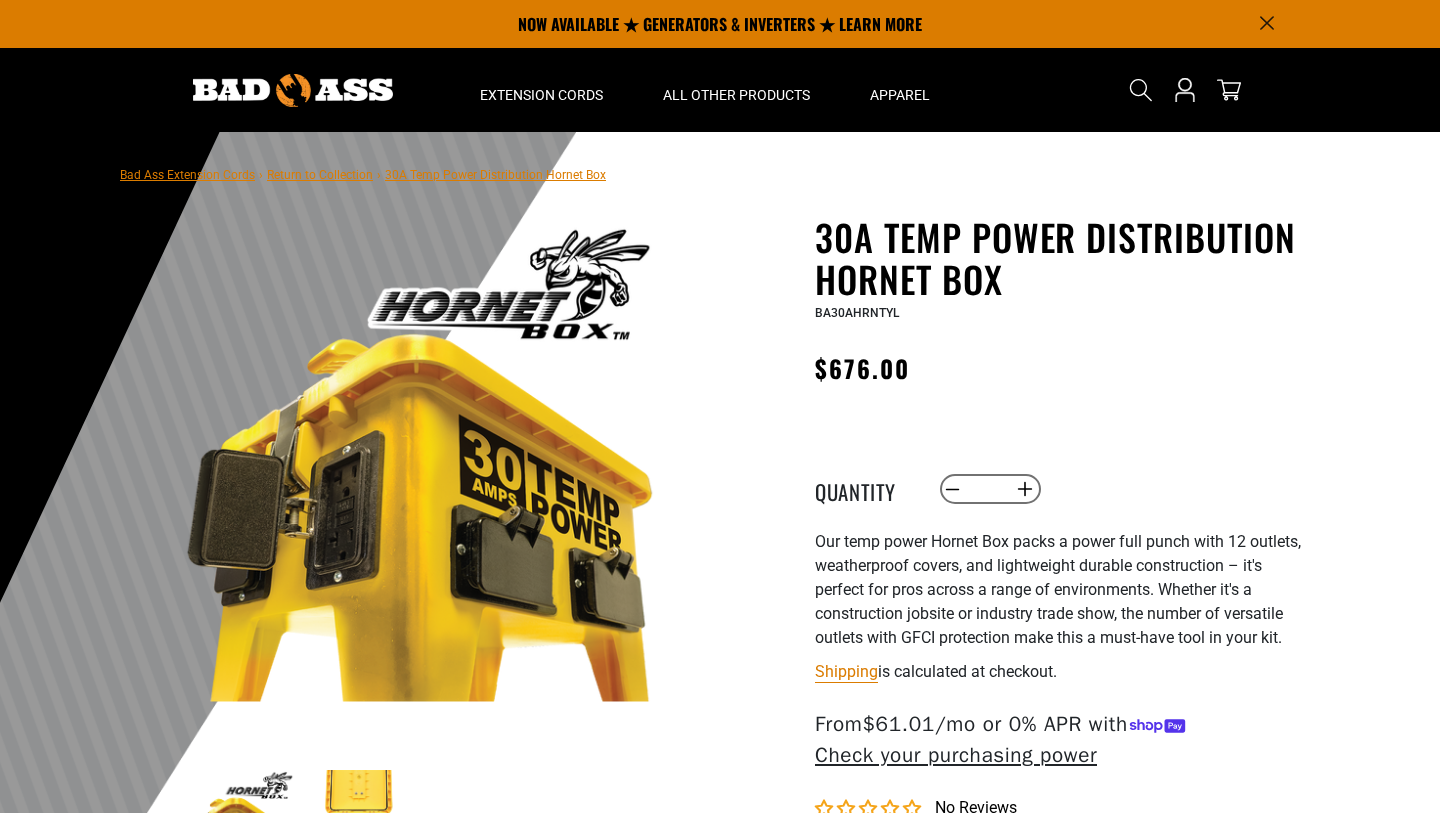 scroll, scrollTop: 0, scrollLeft: 0, axis: both 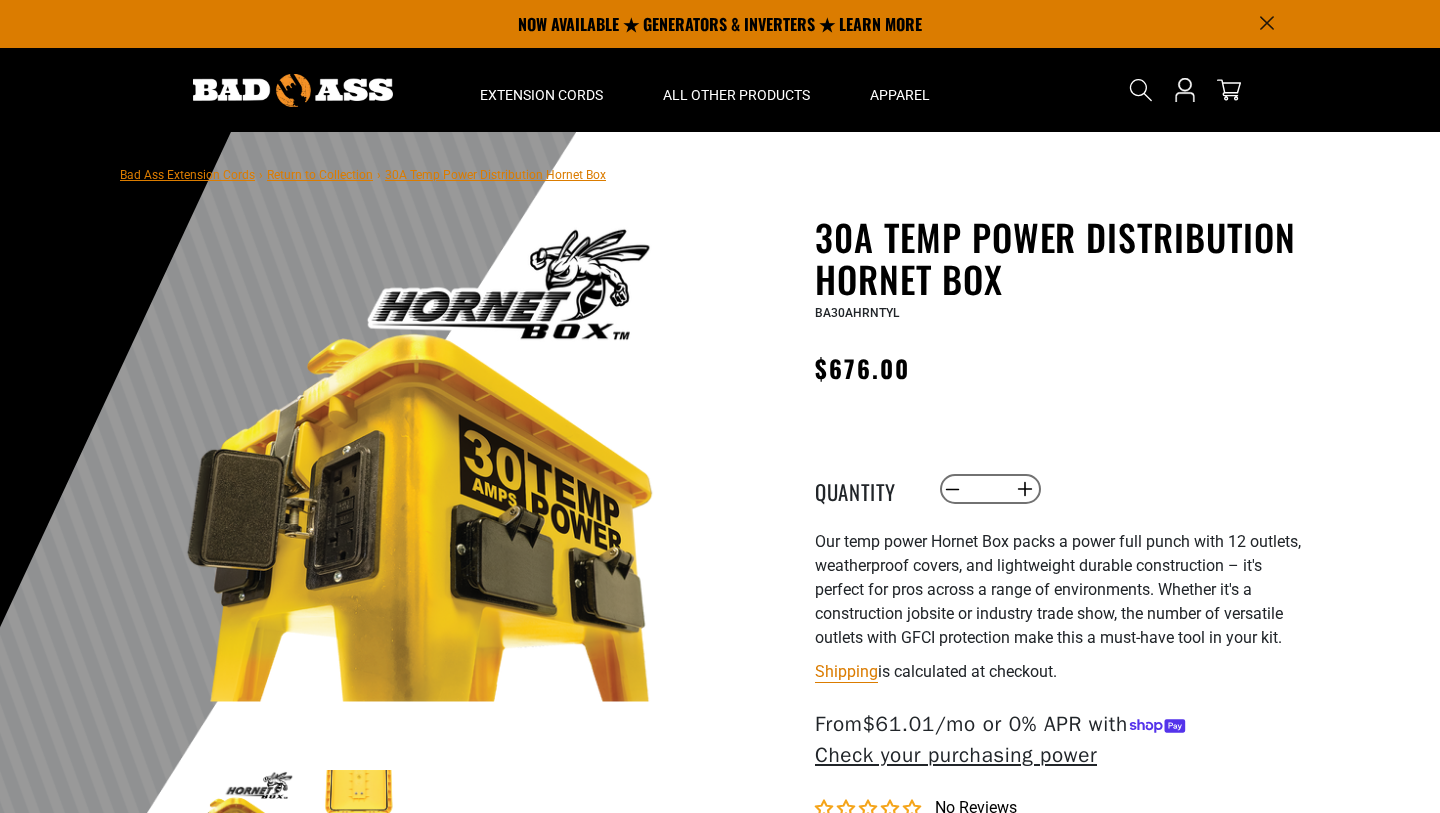 click on "30A Temp Power Distribution Hornet Box
30A Temp Power Distribution Hornet Box
BA30AHRNTYL
Regular price
$676.00
Regular price
Sale price
676.00
Unit price
/
per
Sale
Sold out
Custom print orders are FINAL SALE and cannot be returned.
✕
here .
*" at bounding box center (1060, 613) 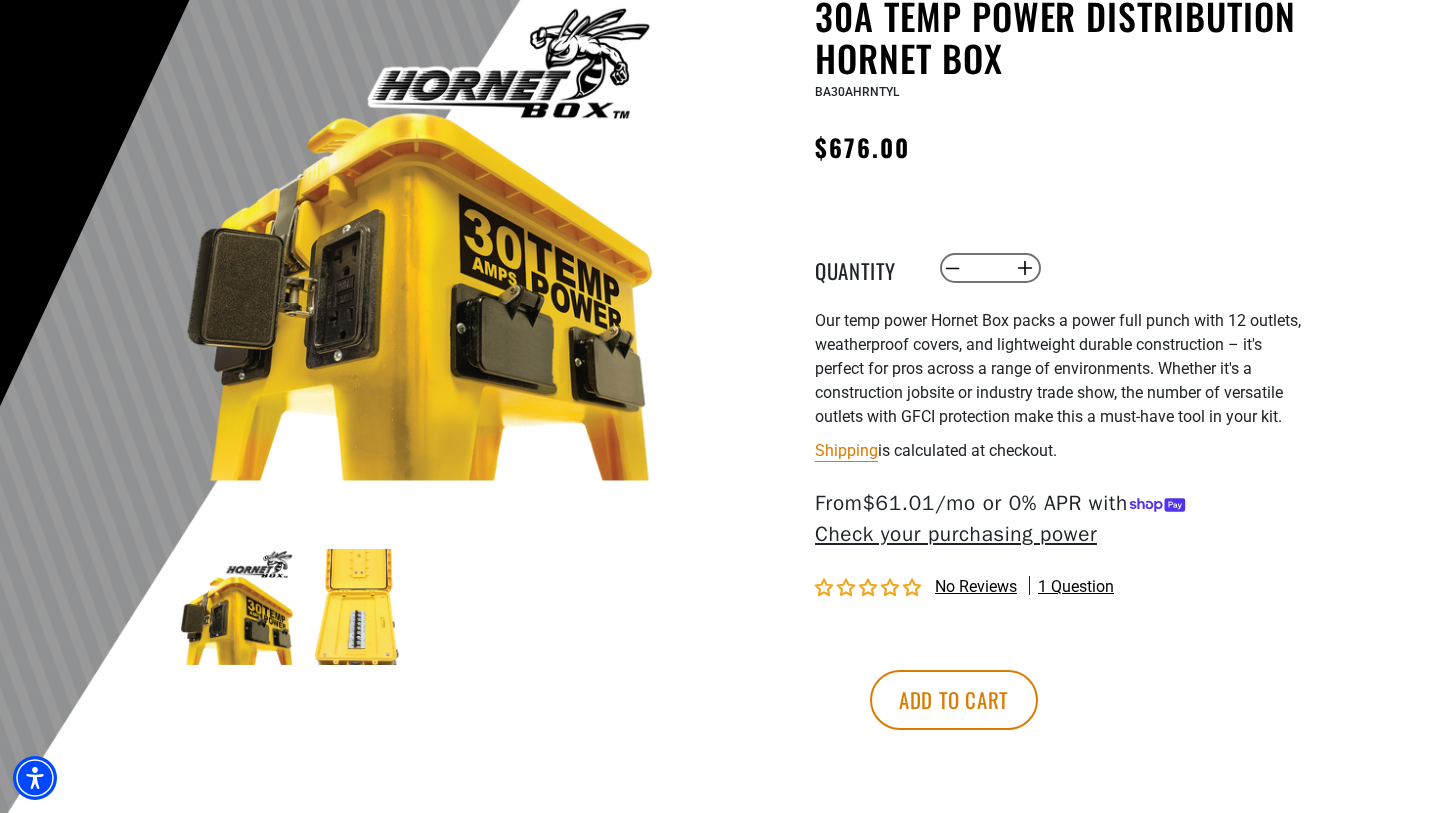 scroll, scrollTop: 225, scrollLeft: 0, axis: vertical 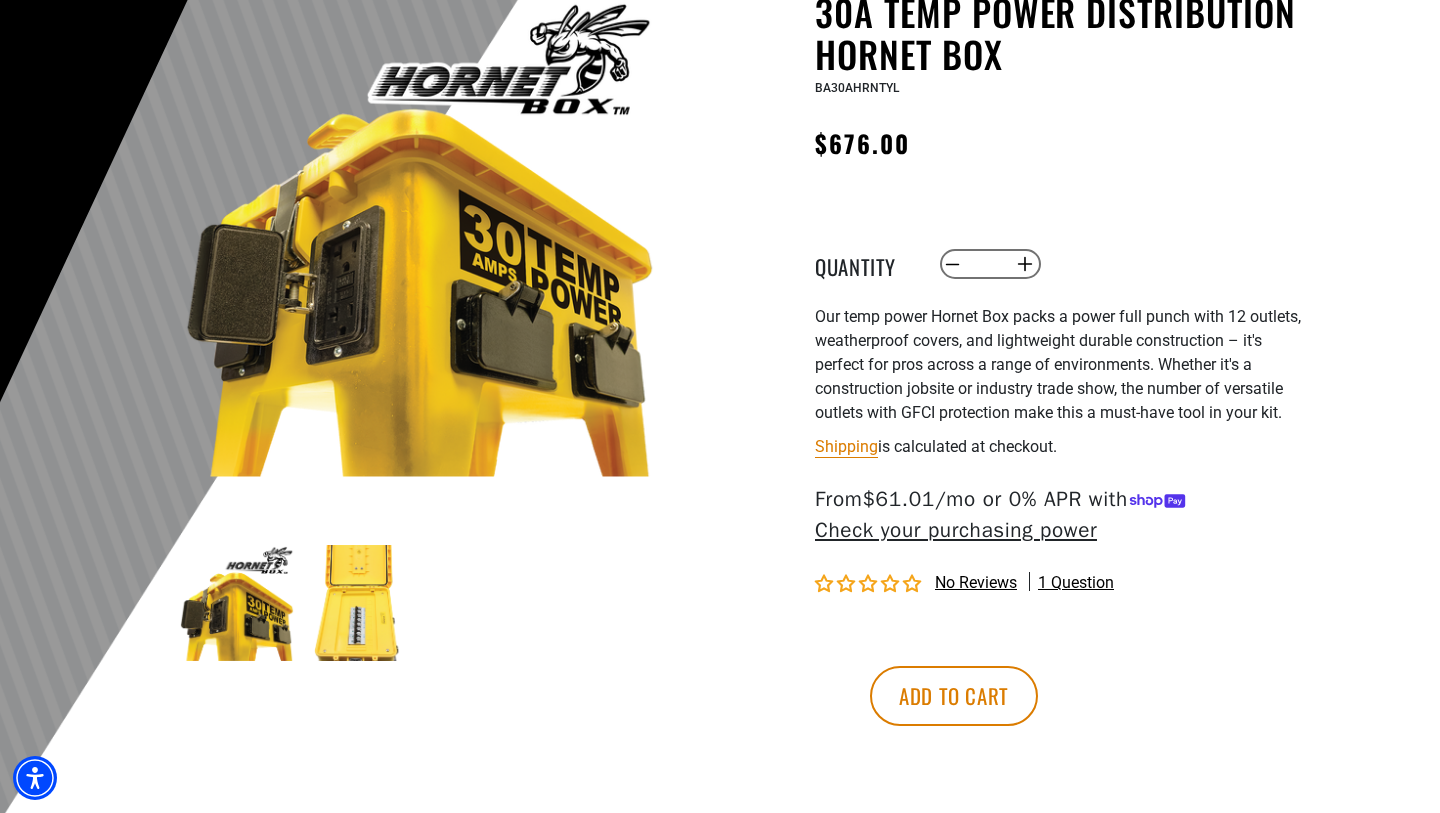 click at bounding box center (358, 603) 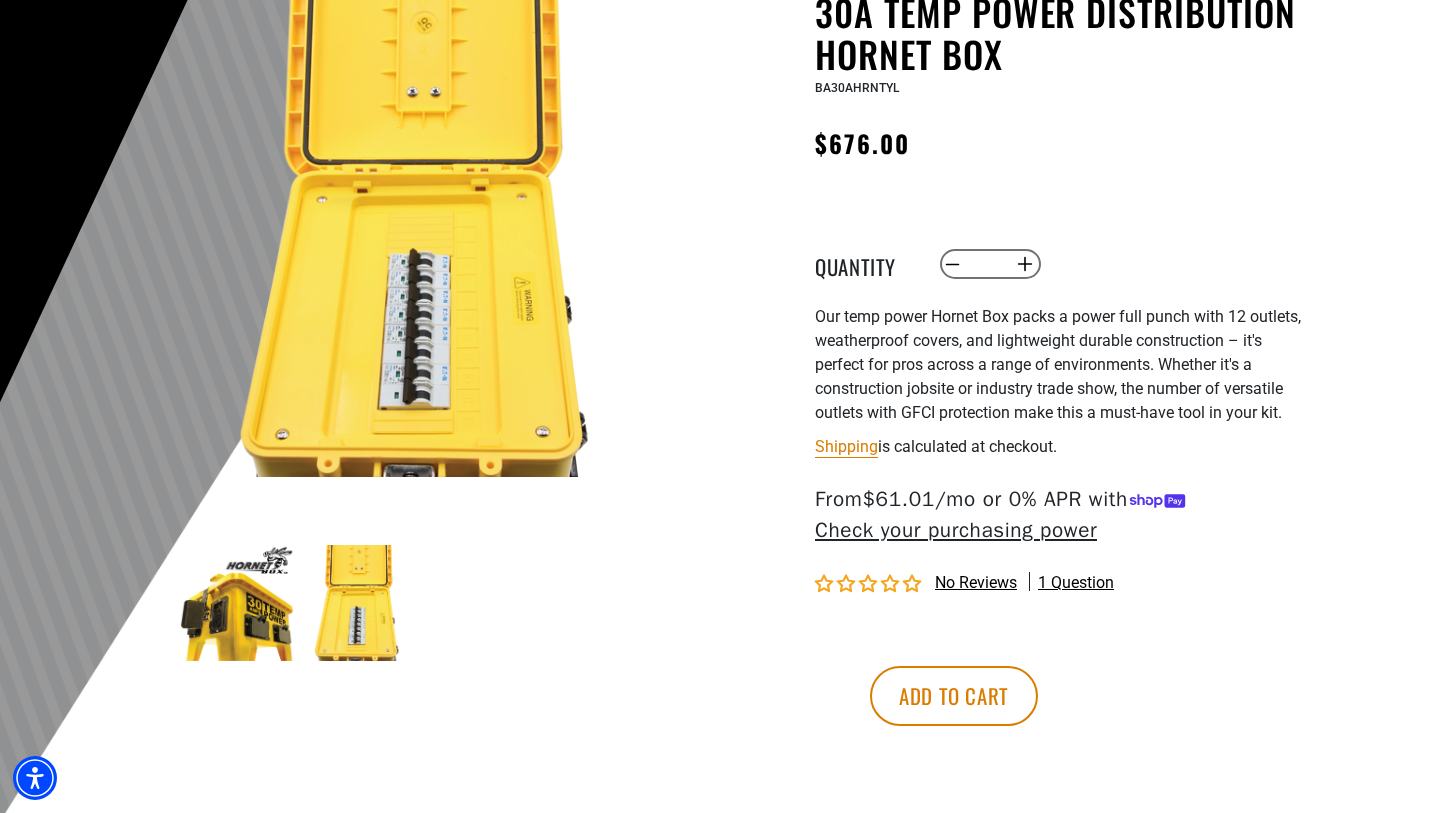 click at bounding box center (237, 603) 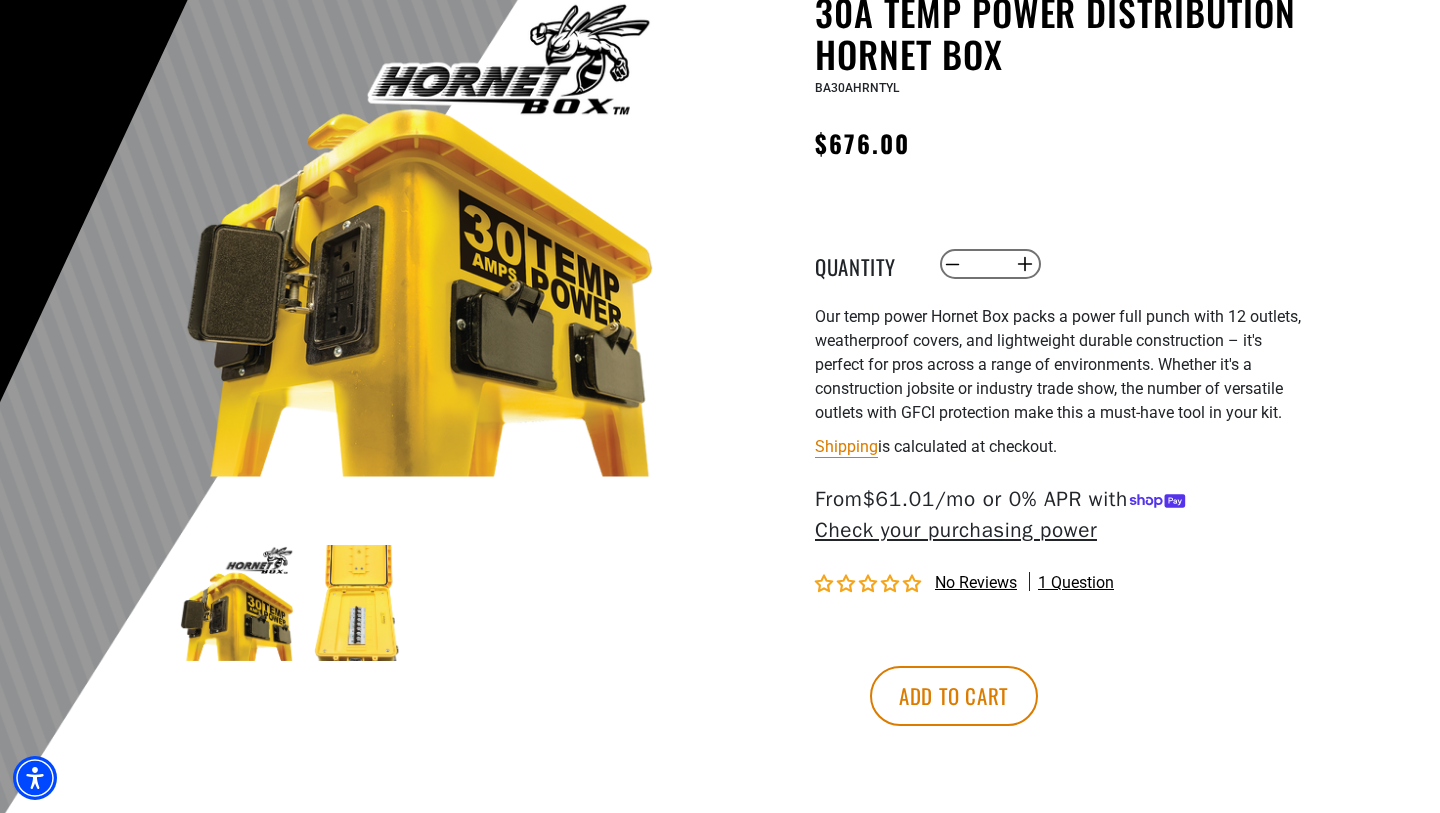 click at bounding box center [358, 603] 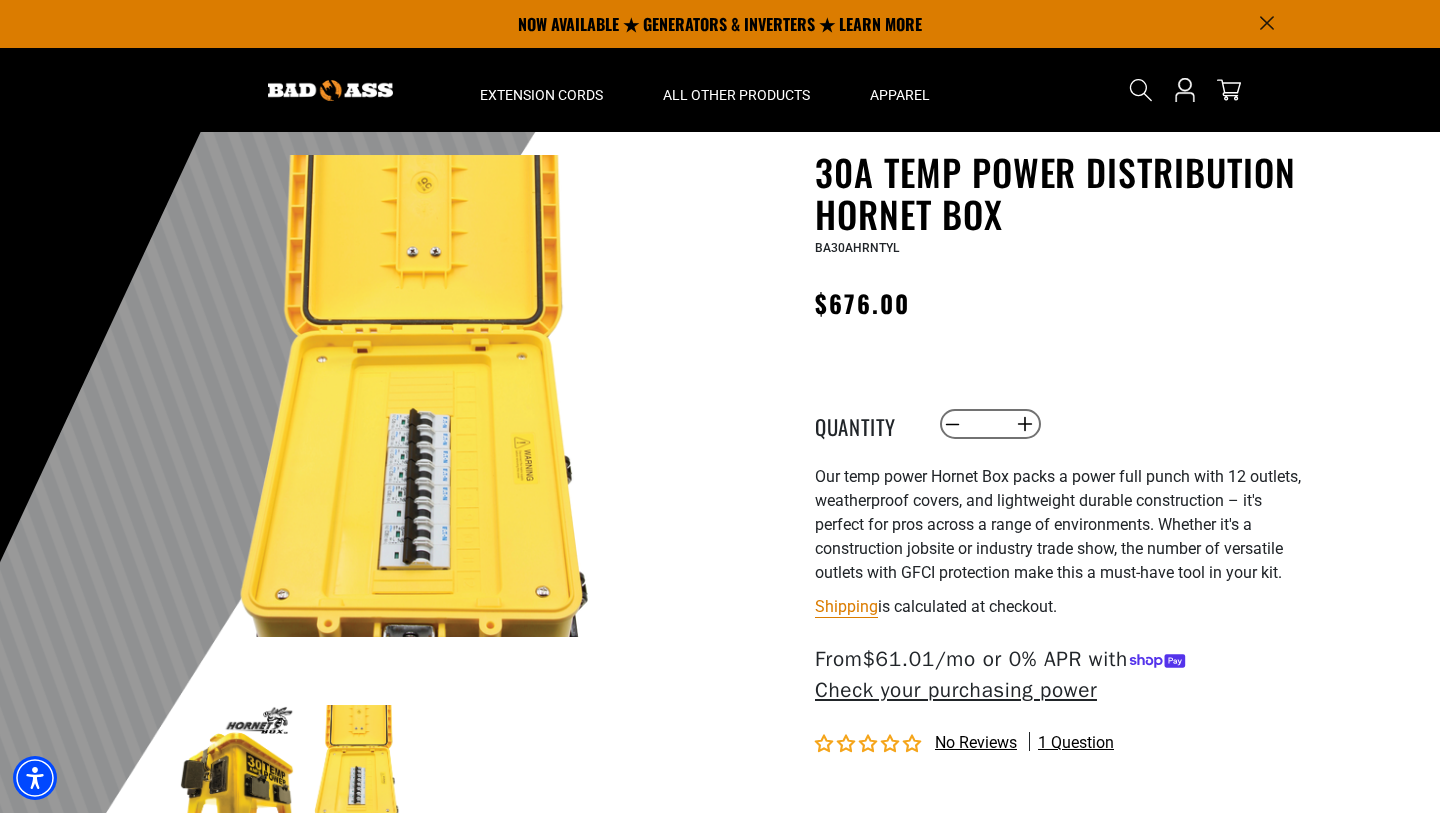 scroll, scrollTop: 0, scrollLeft: 0, axis: both 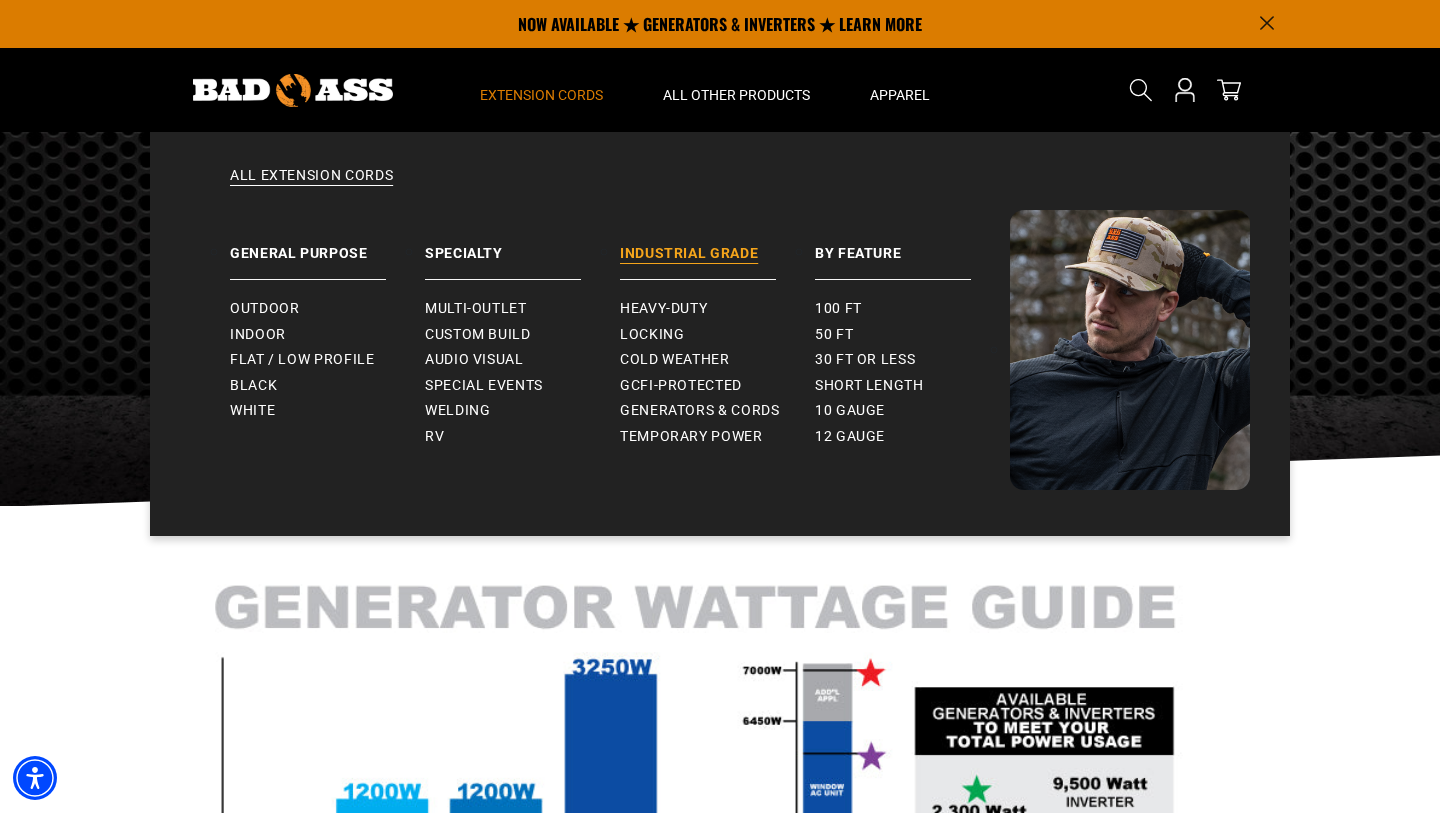 click on "Industrial Grade" at bounding box center [717, 245] 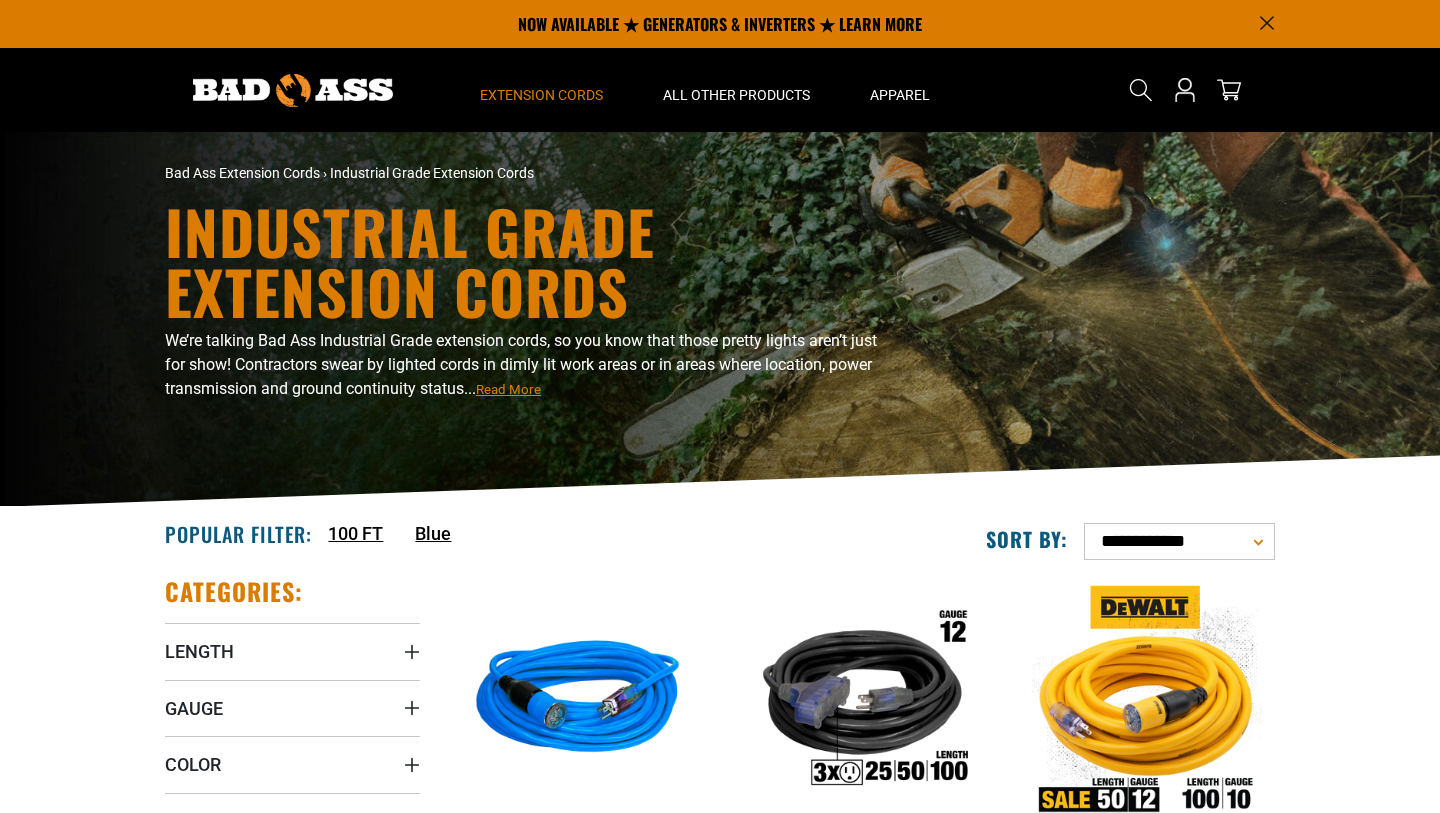 scroll, scrollTop: 0, scrollLeft: 0, axis: both 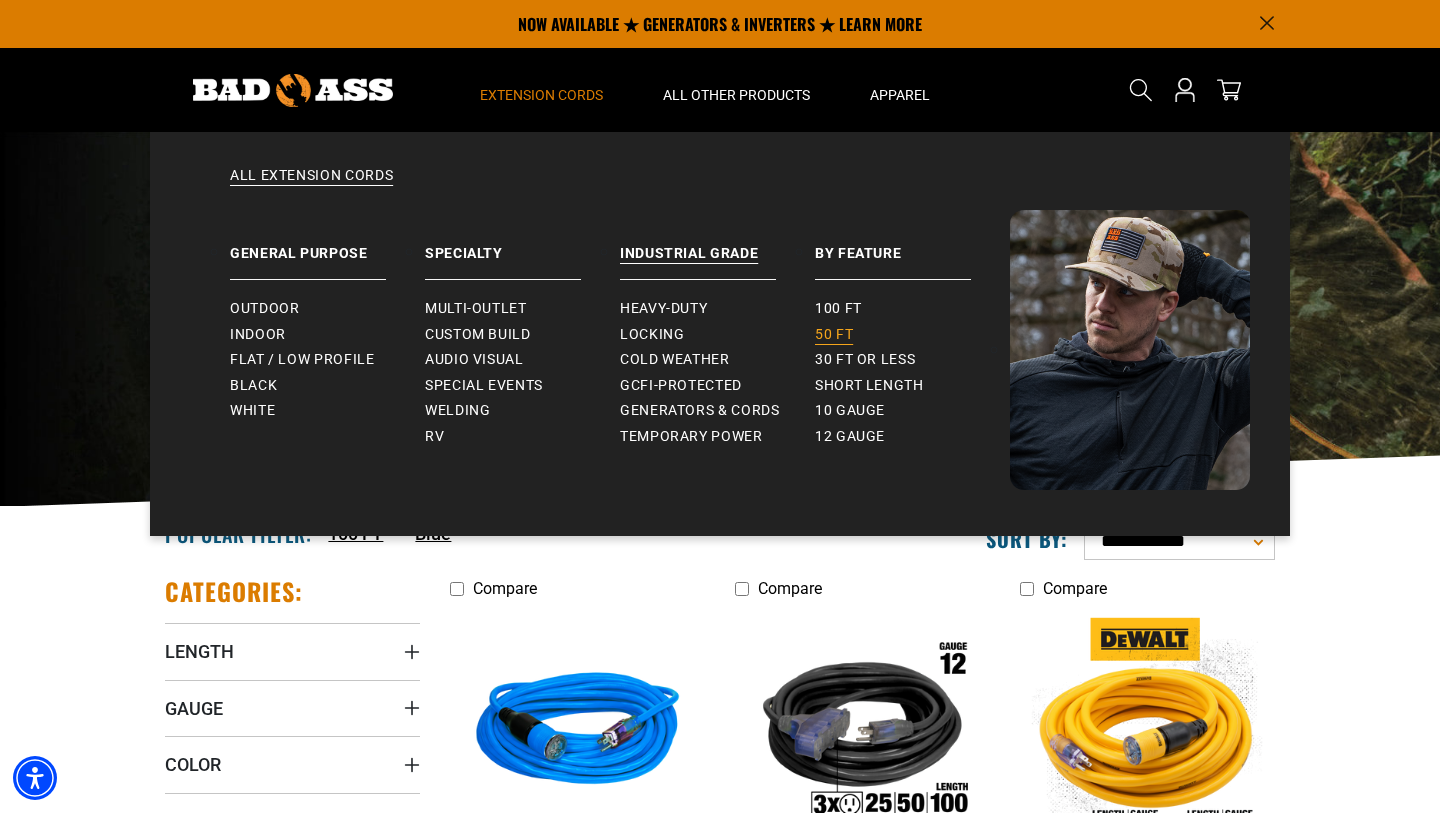 click on "50 ft" at bounding box center (834, 335) 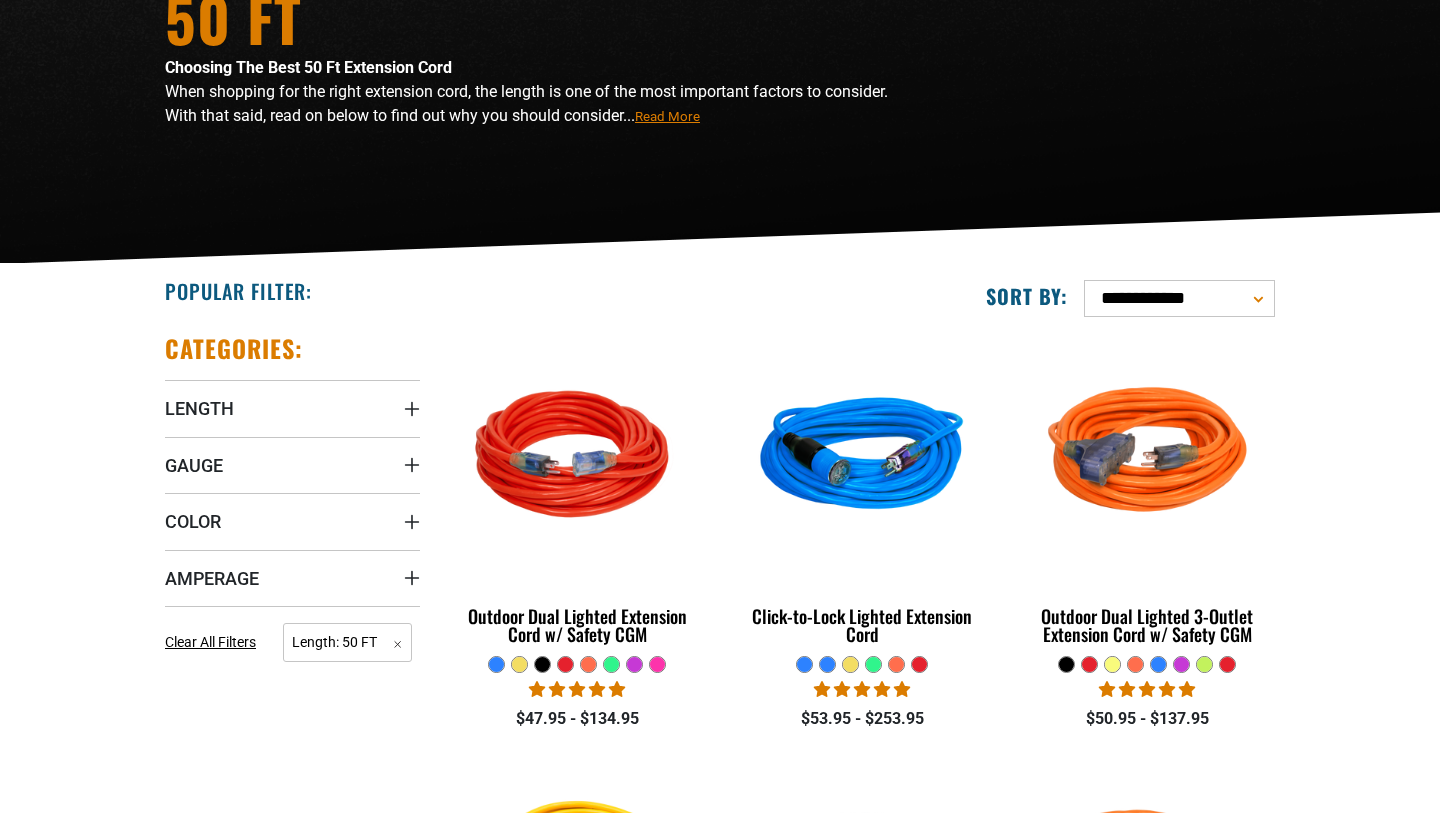 scroll, scrollTop: 243, scrollLeft: 0, axis: vertical 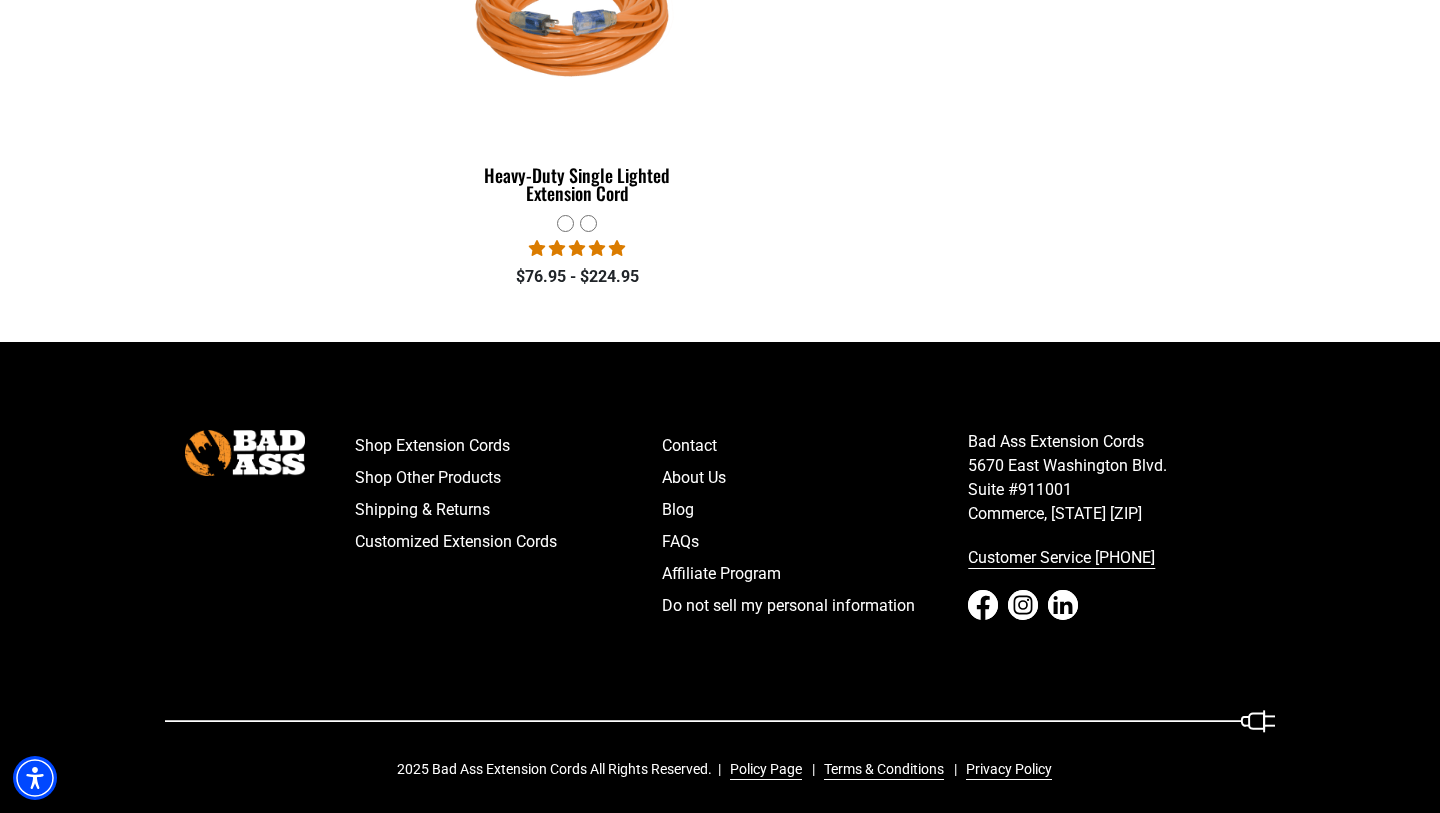 click on "Shop Extension Cords
Shop Other Products
Shipping & Returns
Customized Extension Cords
Contact
About Us
Blog
FAQs
Affiliate Program
Do not sell my personal information
Bad Ass Extension Cords  5670 East Washington Blvd.  Suite #911001 Commerce, CA 90091
Customer Service 833-674-1699
Facebook
Instagram
LinkedIn" at bounding box center [720, 605] 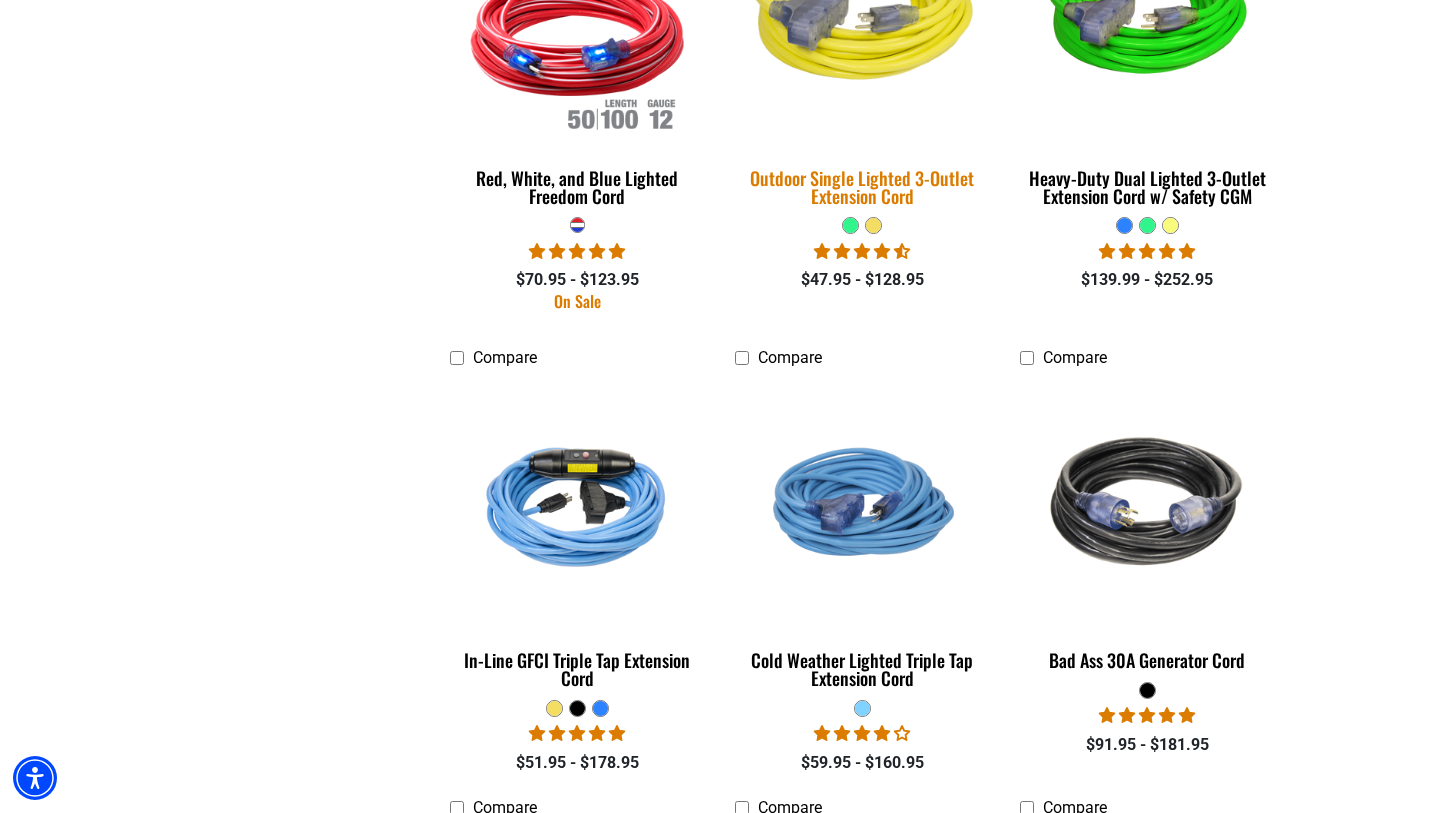 scroll, scrollTop: 2536, scrollLeft: 0, axis: vertical 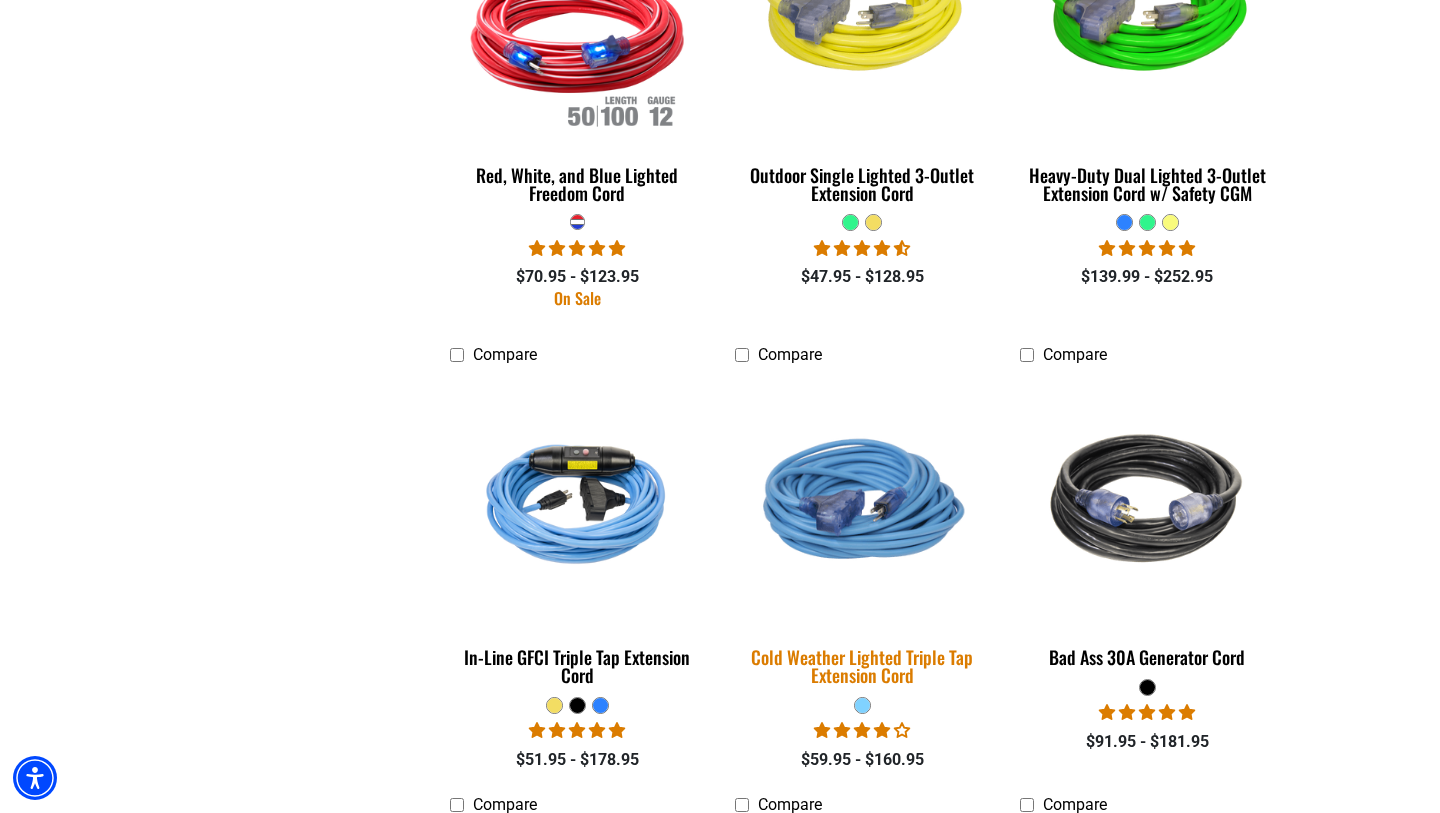 click at bounding box center (862, 499) 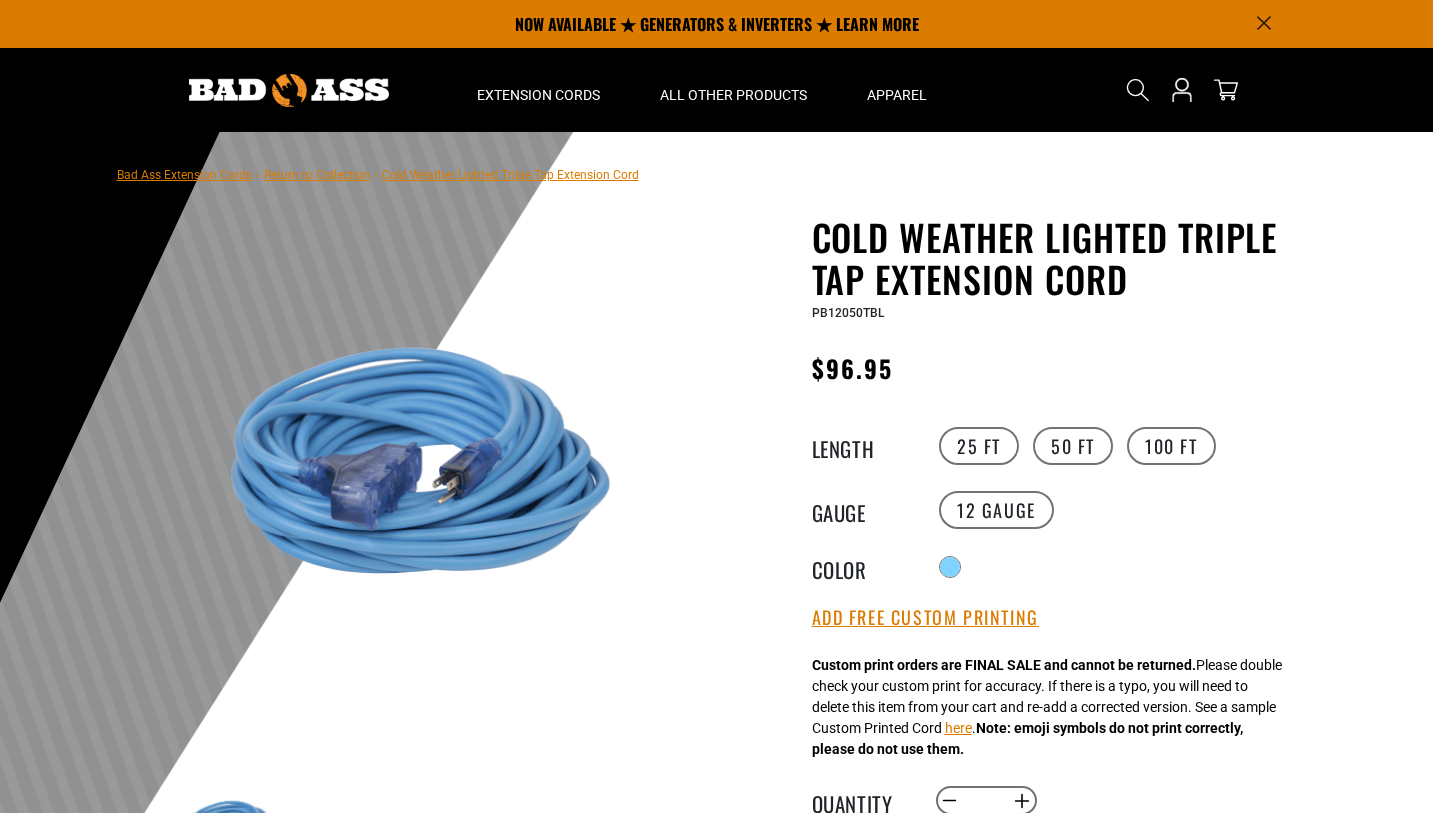scroll, scrollTop: 0, scrollLeft: 0, axis: both 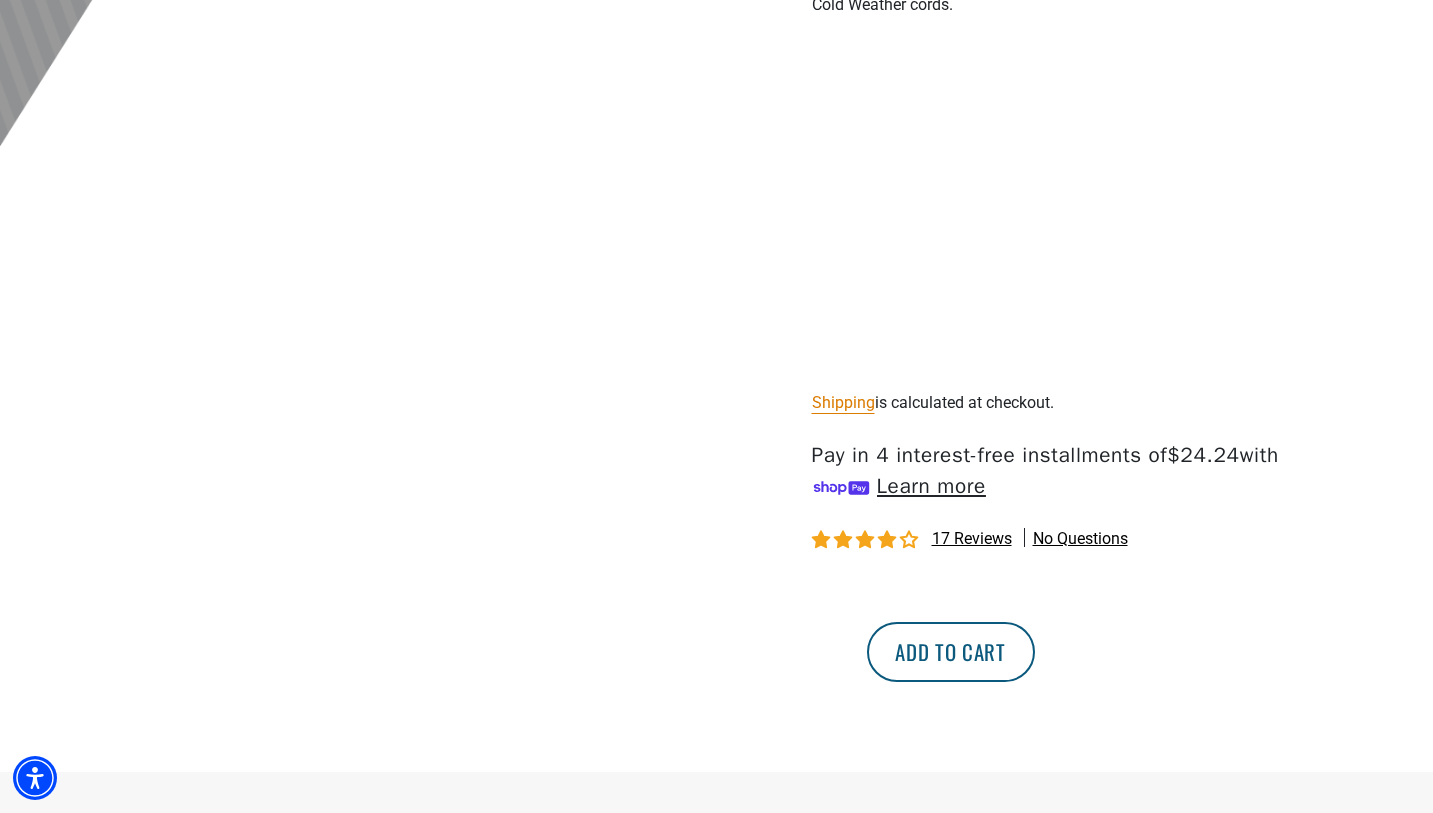 click on "Add to cart" at bounding box center [951, 652] 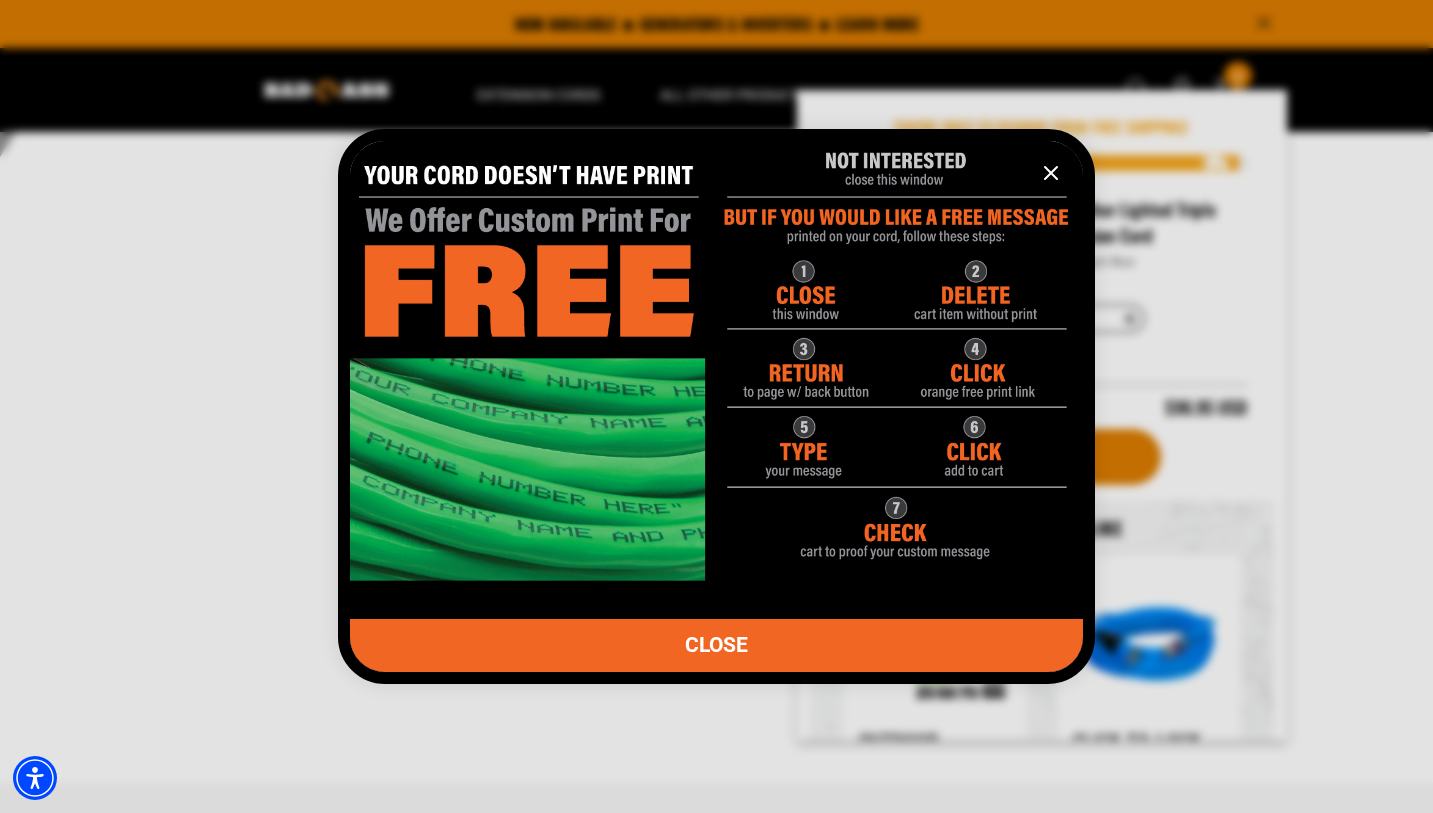 scroll, scrollTop: 883, scrollLeft: 0, axis: vertical 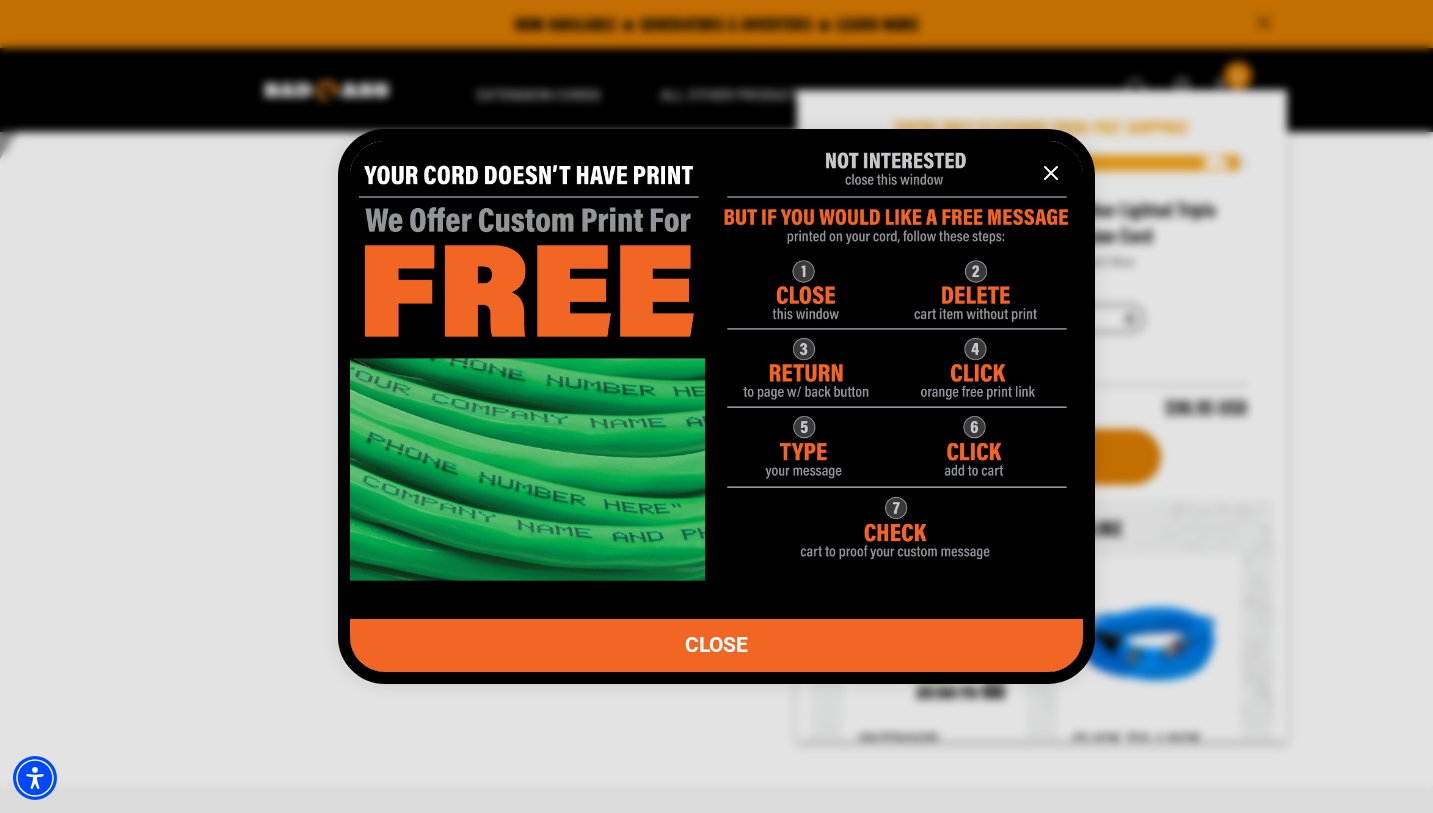 click at bounding box center (1051, 173) 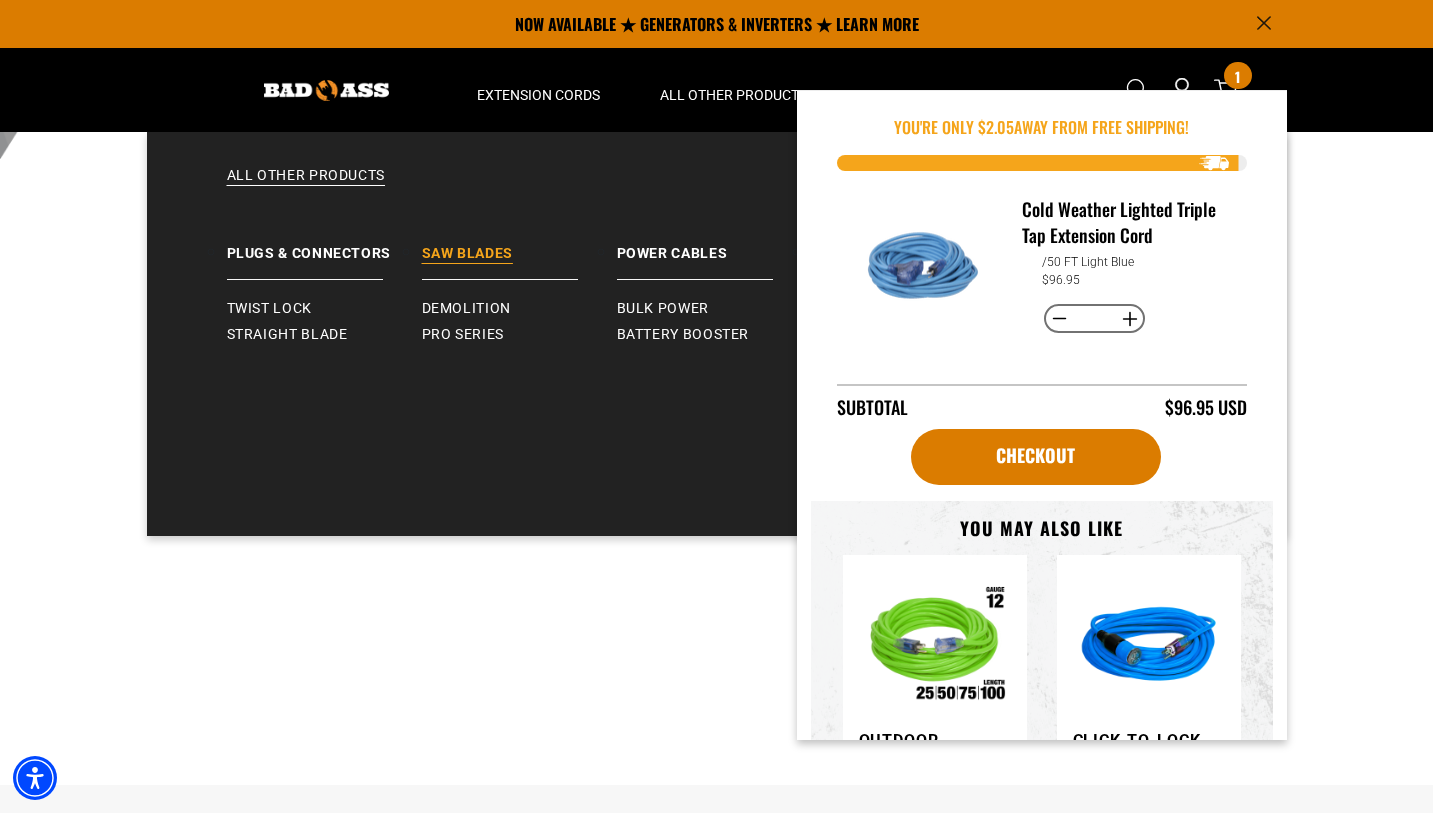 click on "Saw Blades" at bounding box center (519, 245) 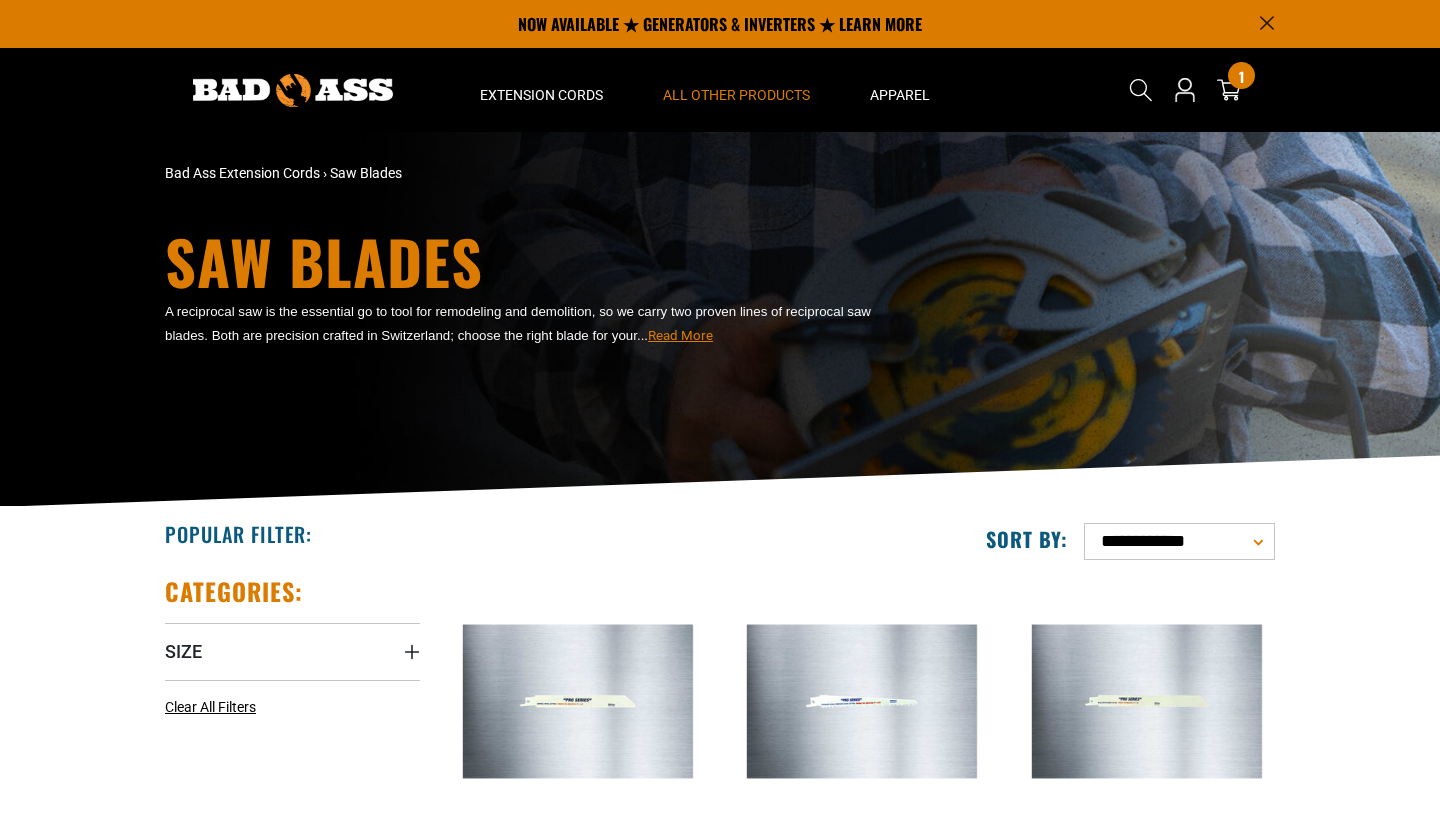 scroll, scrollTop: 0, scrollLeft: 0, axis: both 